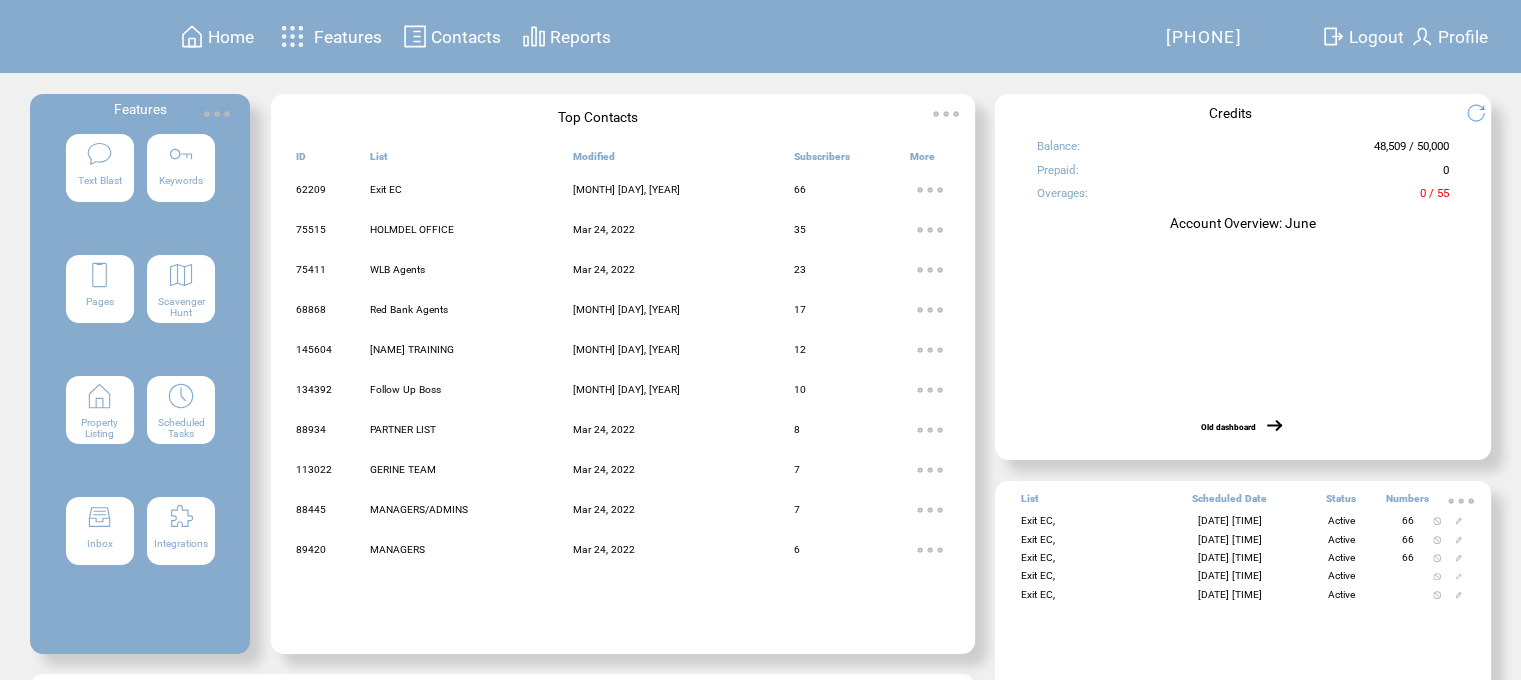 scroll, scrollTop: 0, scrollLeft: 0, axis: both 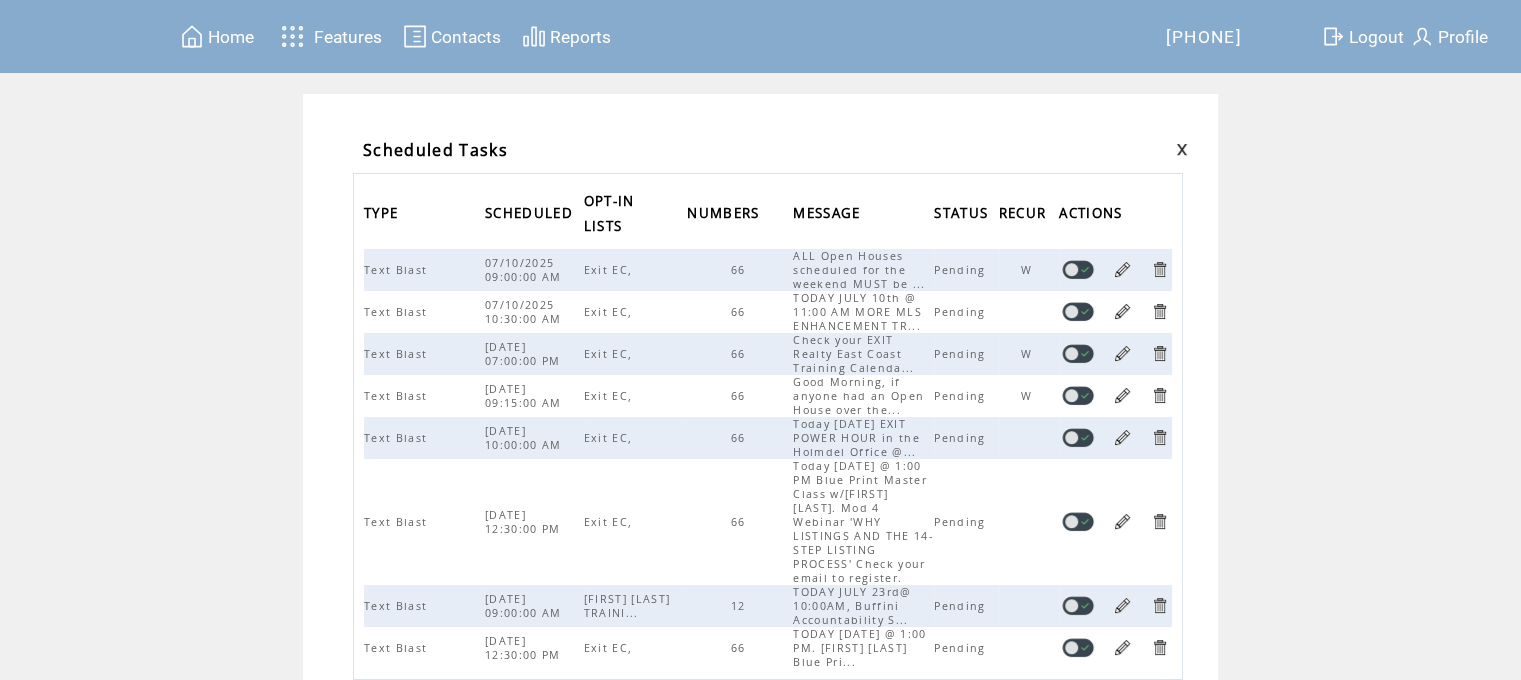 click on "Home" at bounding box center [231, 37] 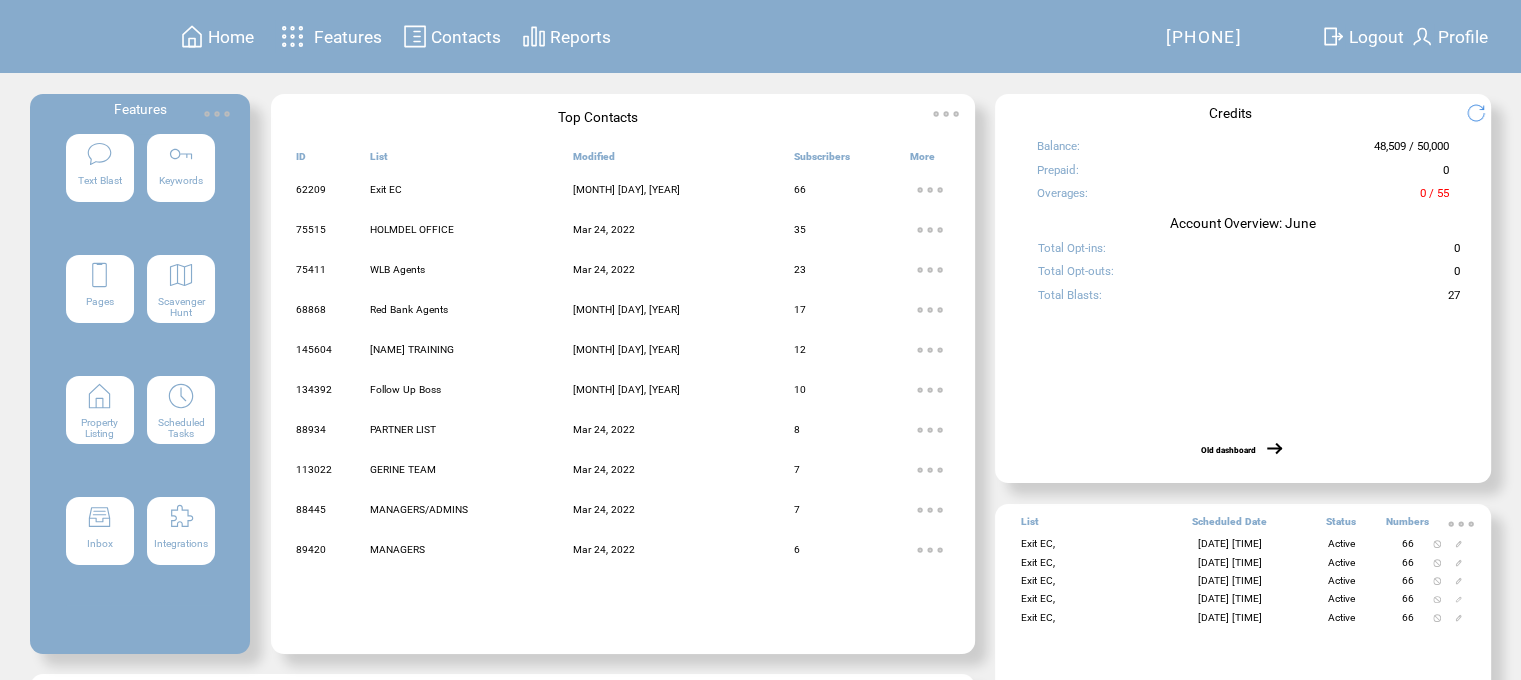 scroll, scrollTop: 0, scrollLeft: 0, axis: both 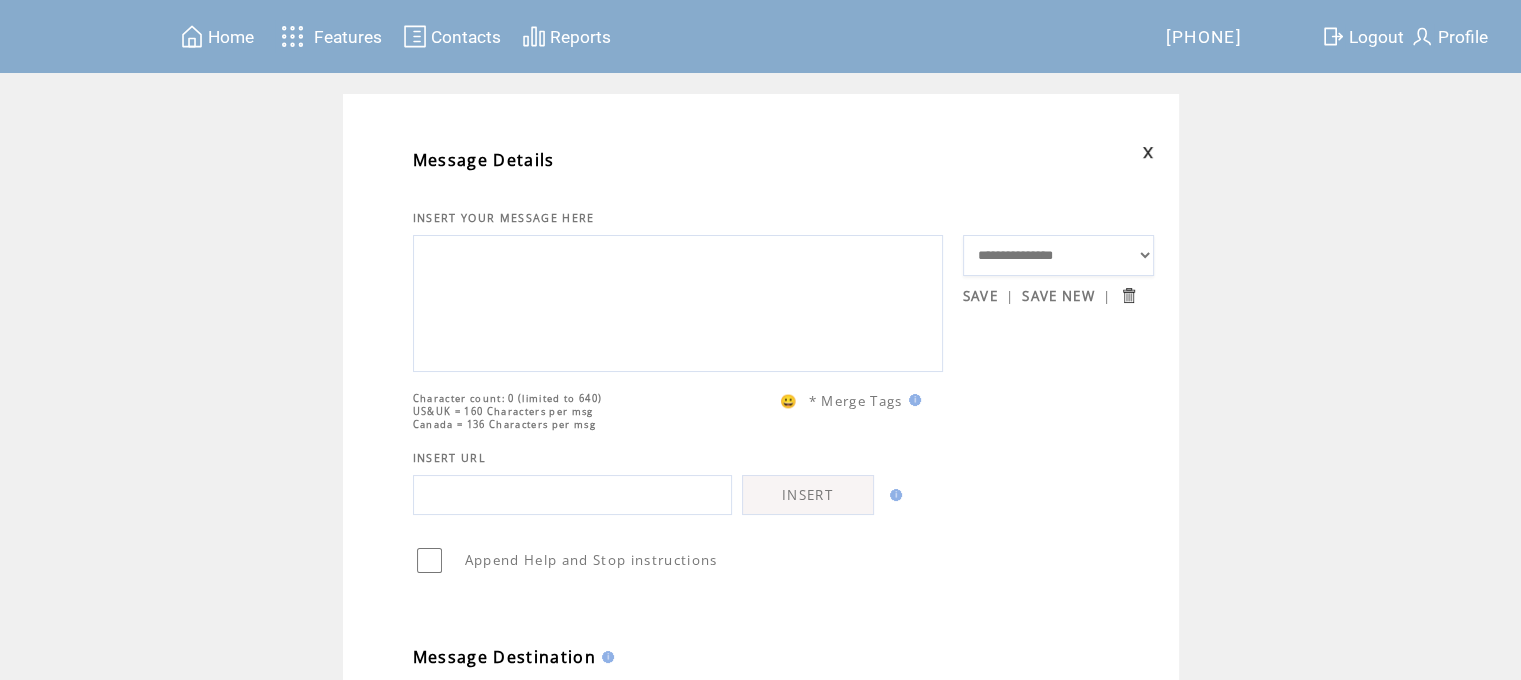 click at bounding box center [678, 301] 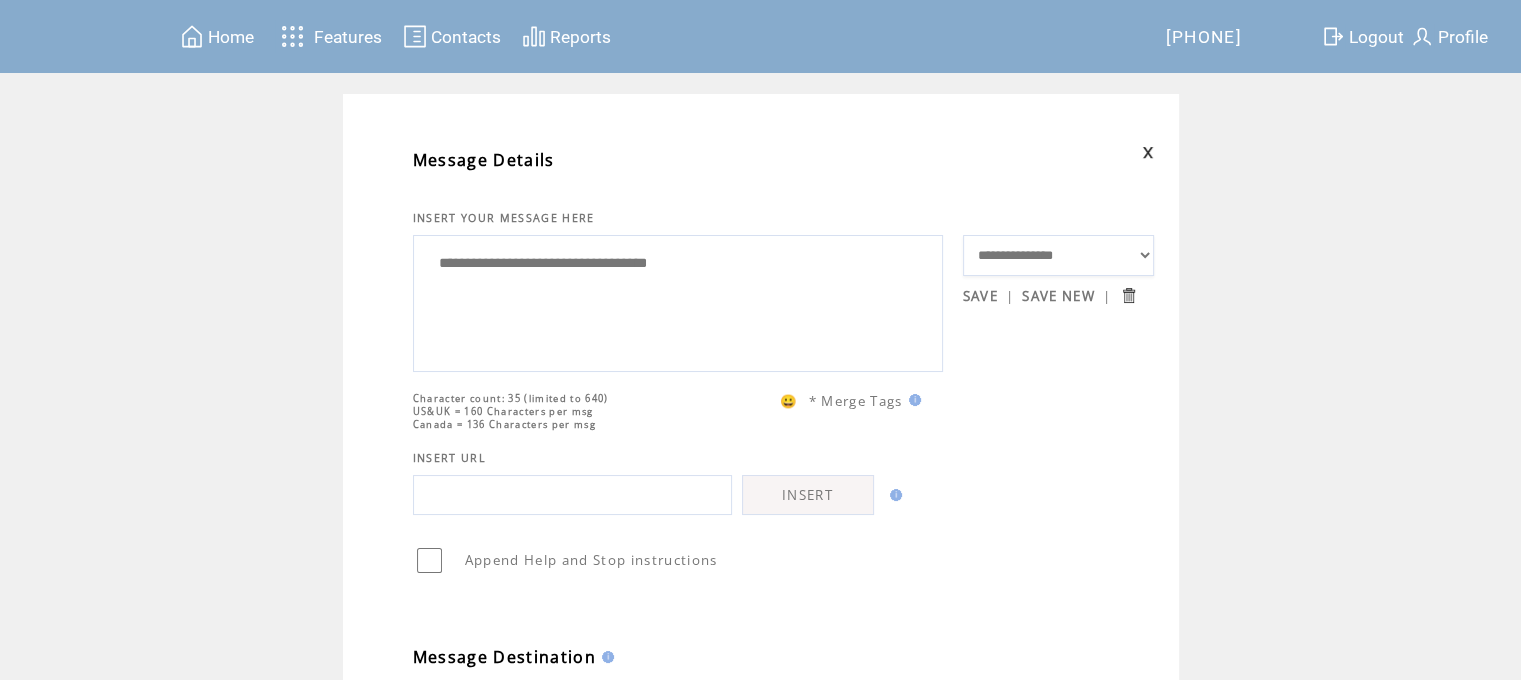 click on "**********" at bounding box center (678, 301) 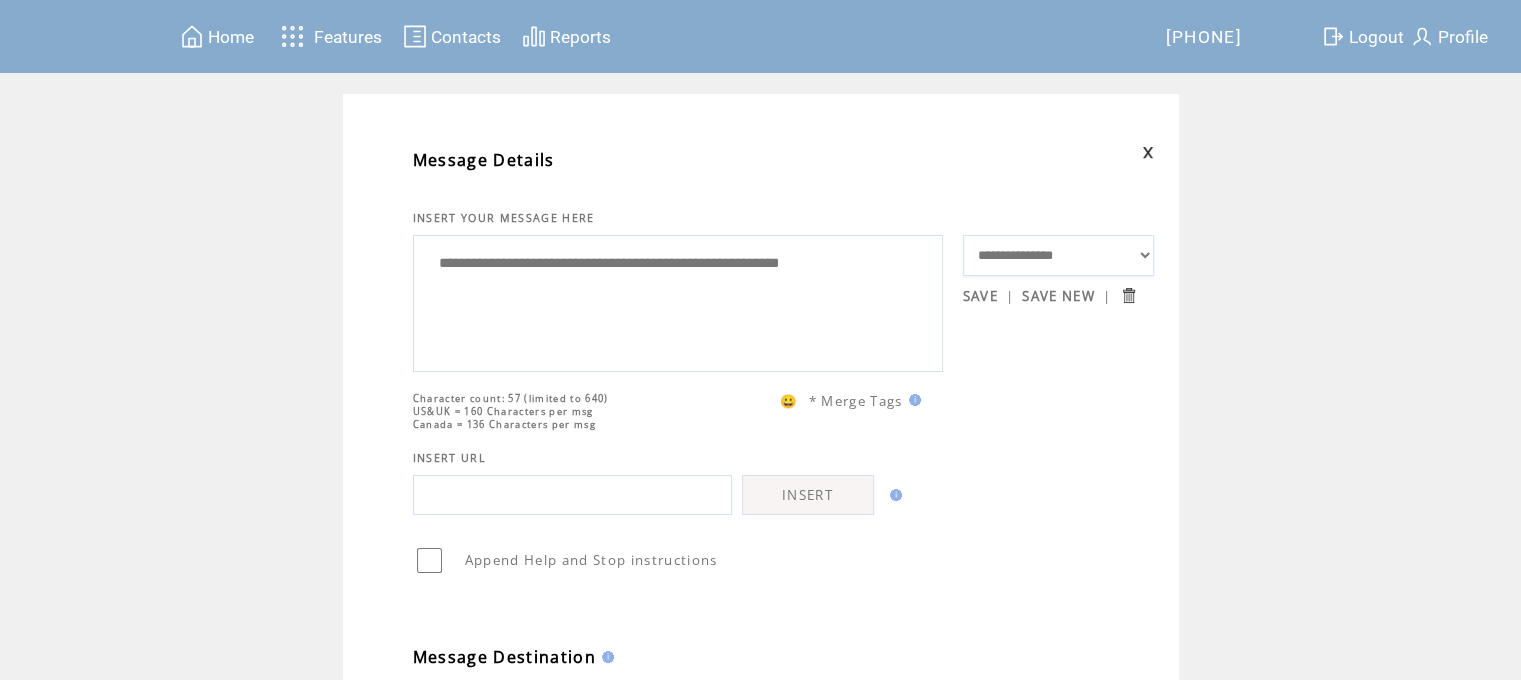 click on "**********" at bounding box center (678, 301) 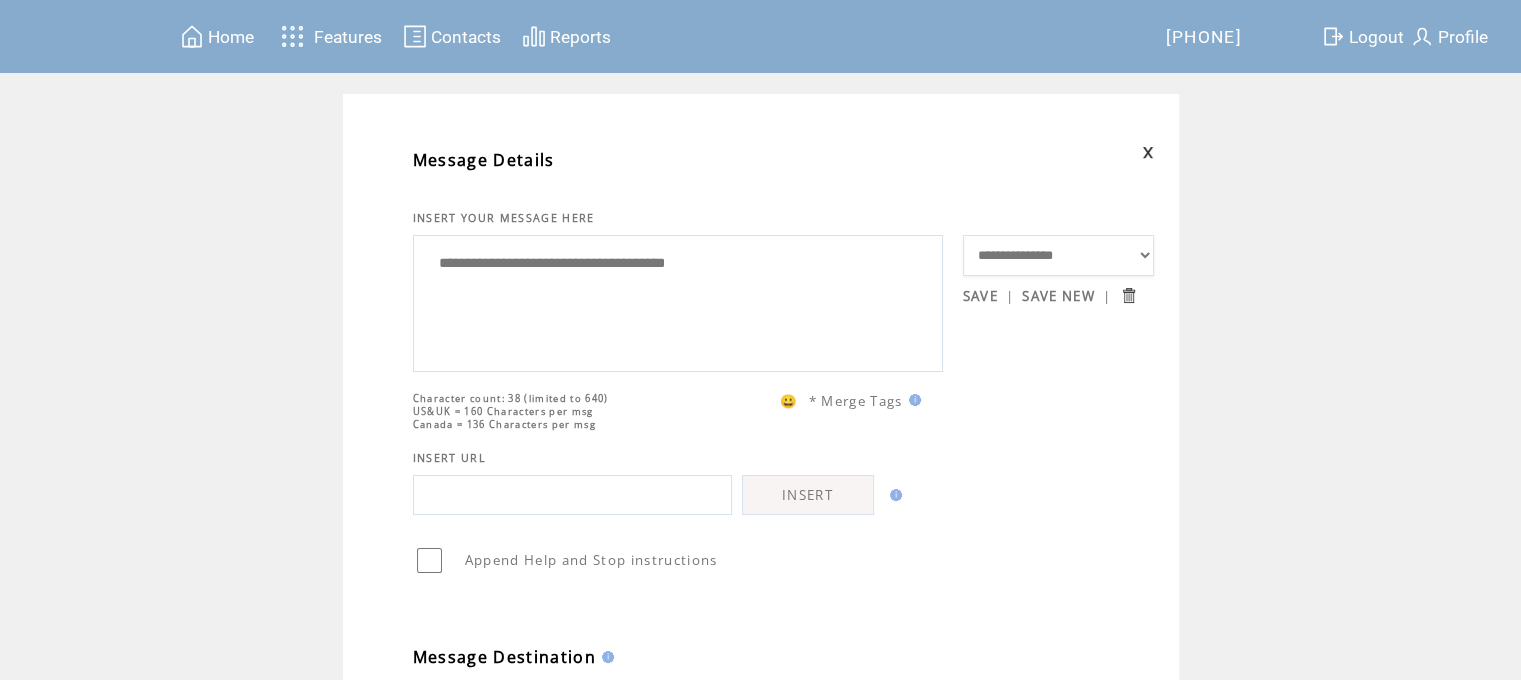 click on "**********" at bounding box center [678, 301] 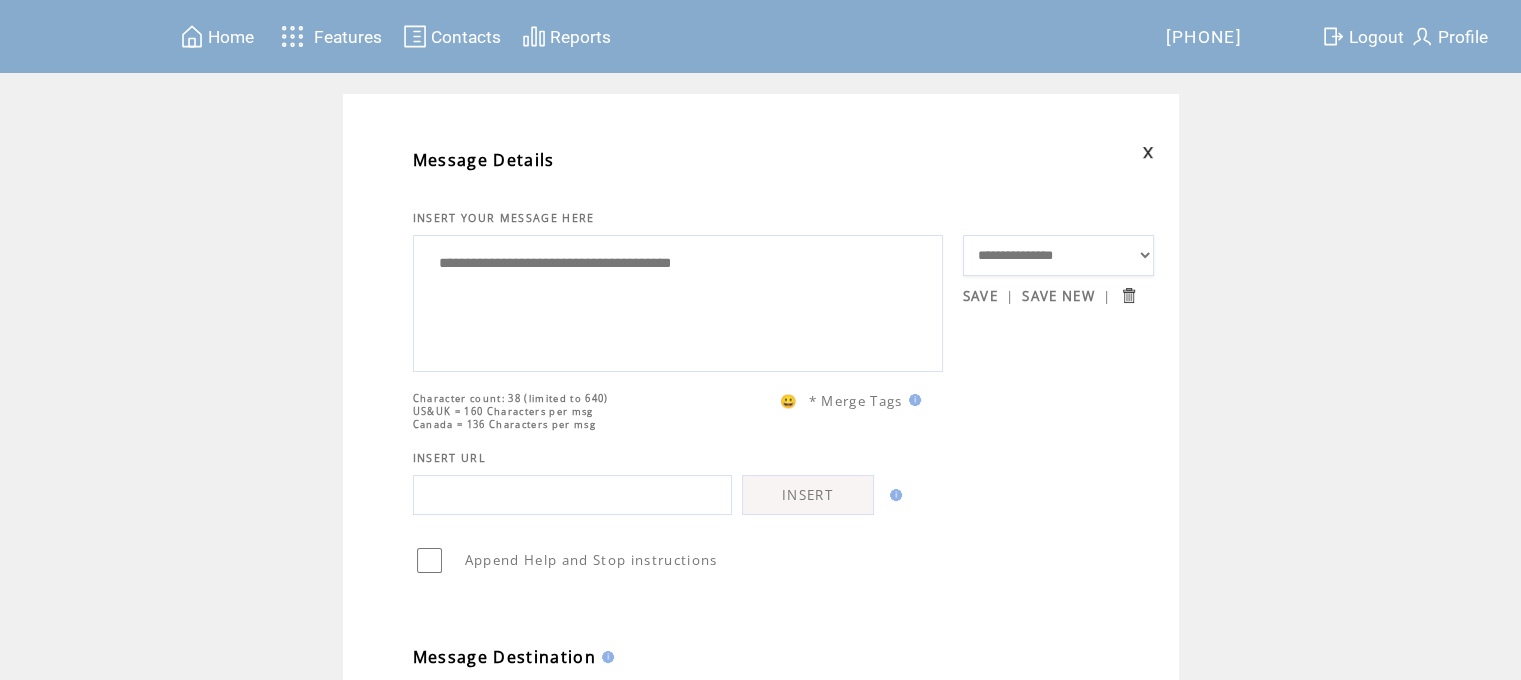 type on "**********" 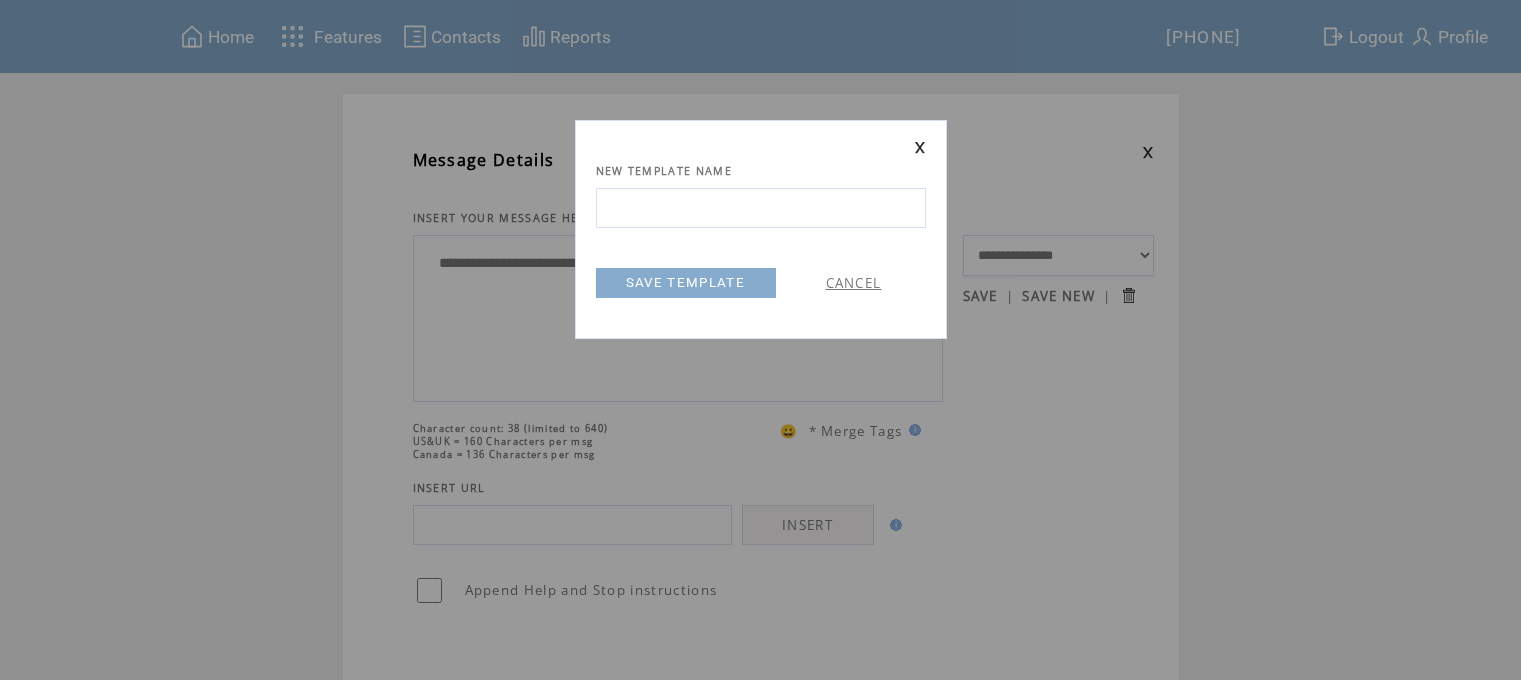 scroll, scrollTop: 0, scrollLeft: 0, axis: both 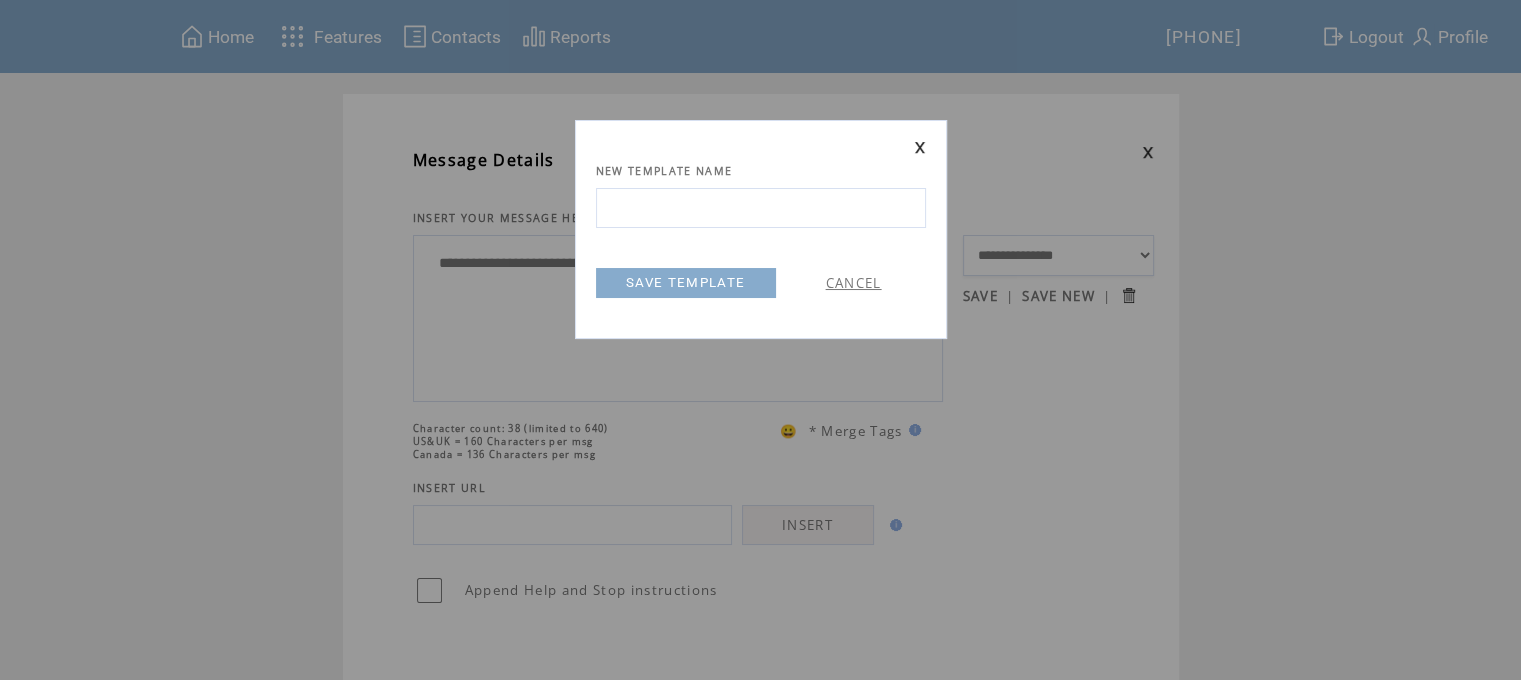 click at bounding box center [761, 208] 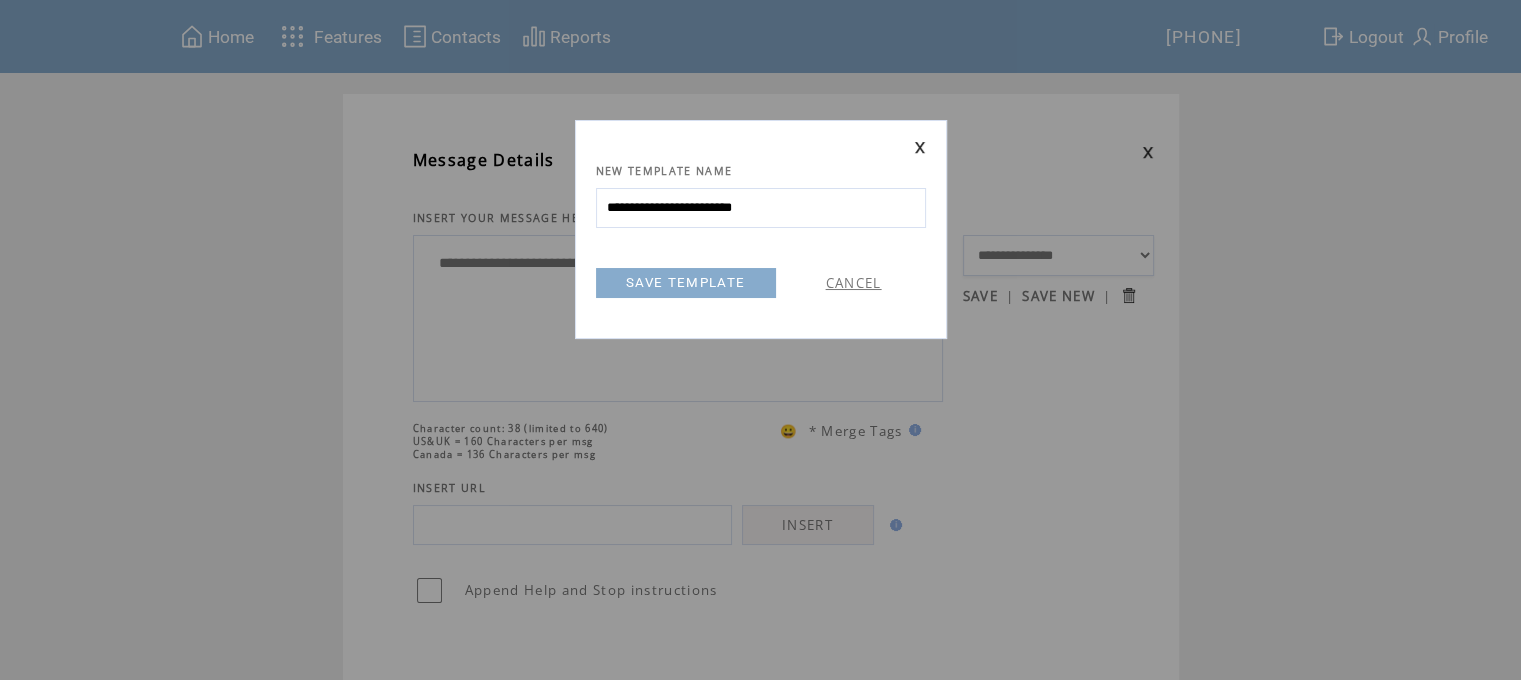 type on "**********" 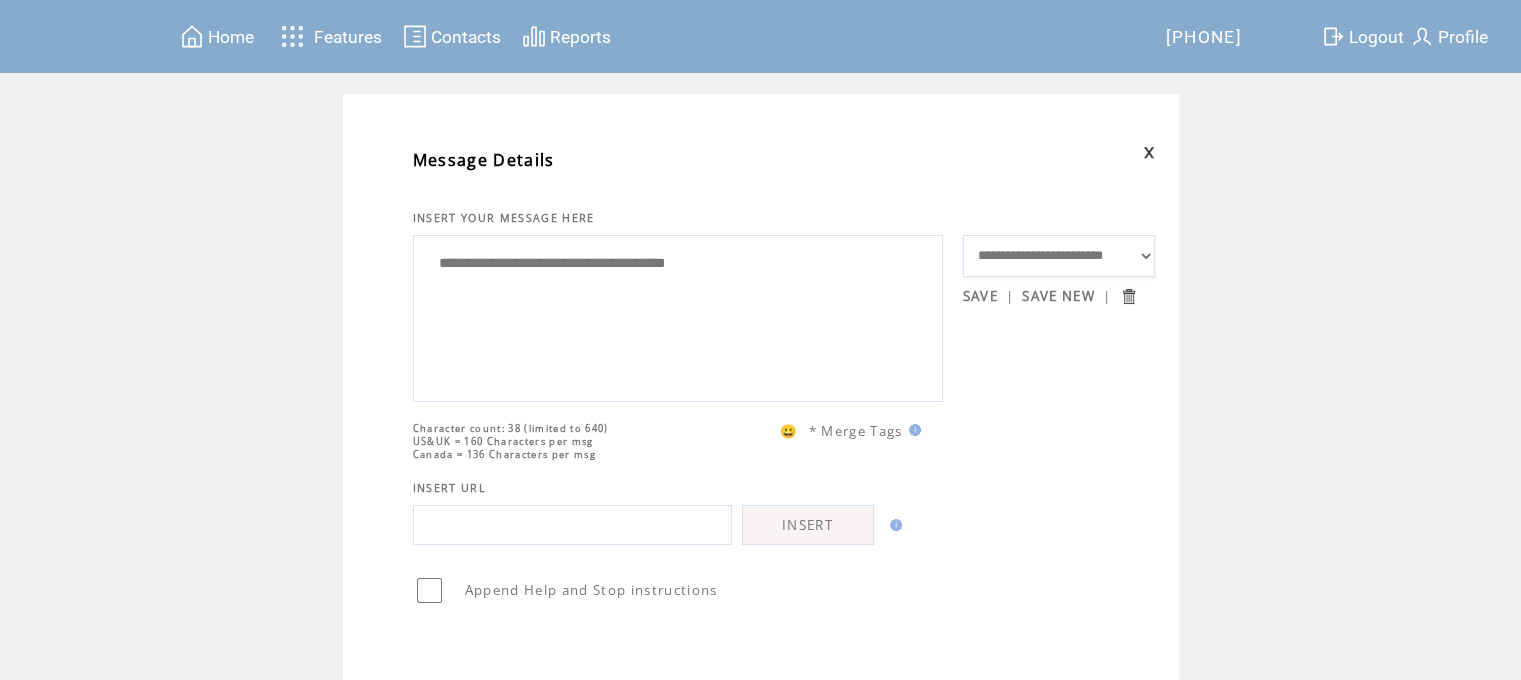 click on "**********" at bounding box center (678, 316) 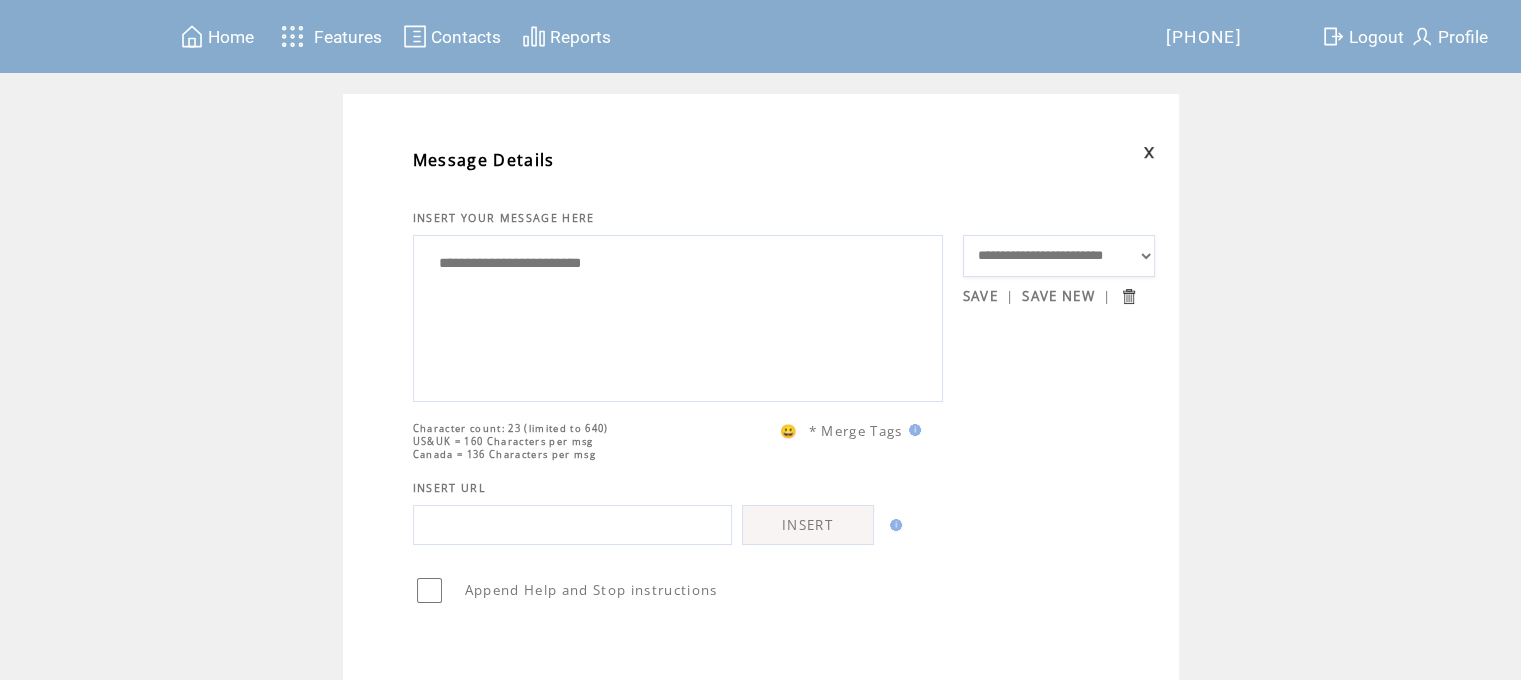 click on "**********" at bounding box center [678, 316] 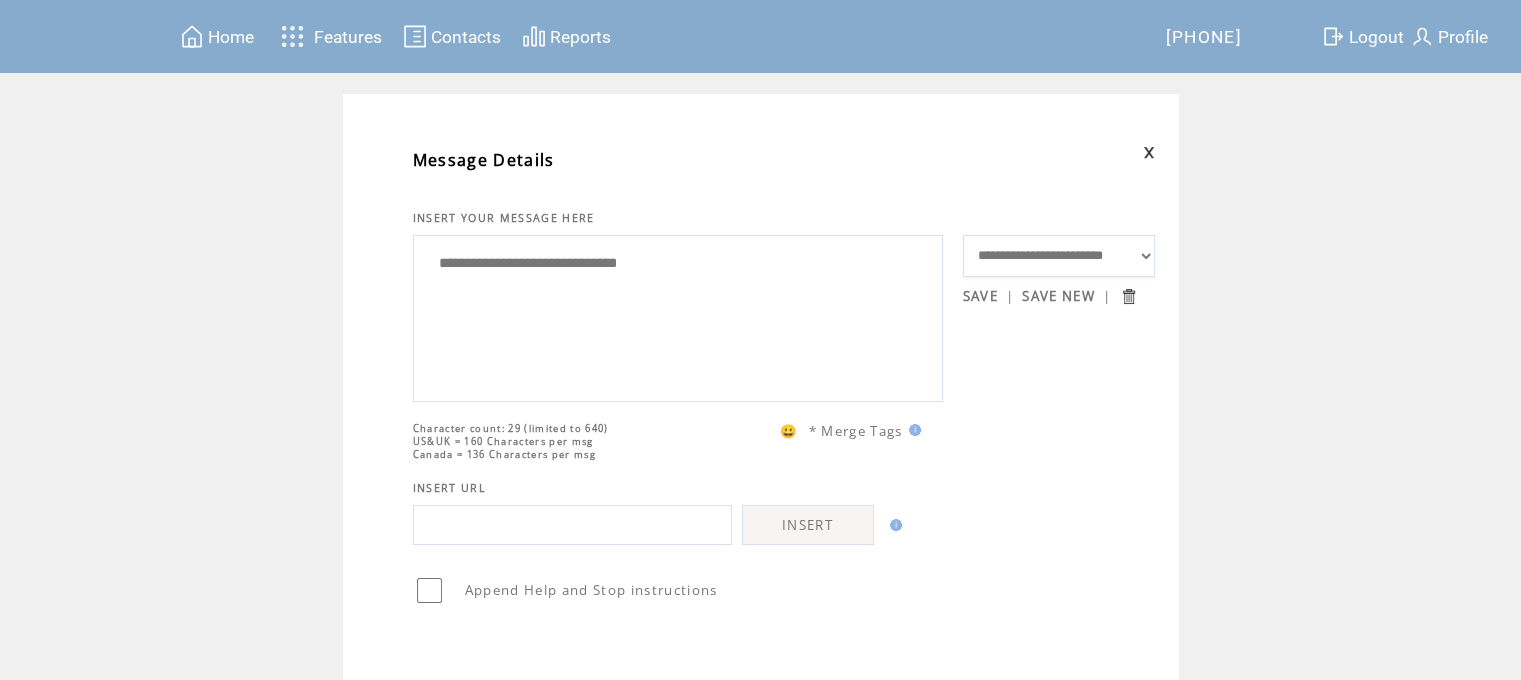 drag, startPoint x: 739, startPoint y: 248, endPoint x: 743, endPoint y: 263, distance: 15.524175 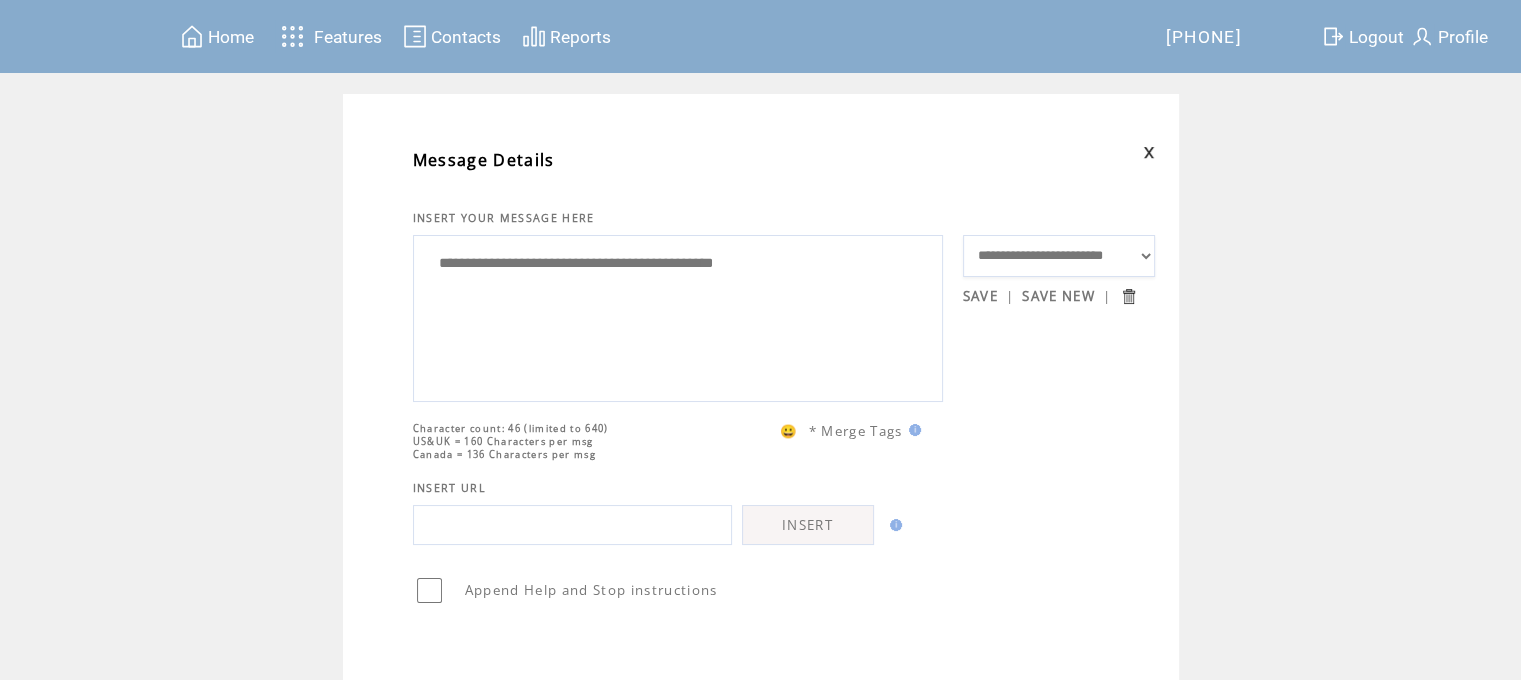 type on "**********" 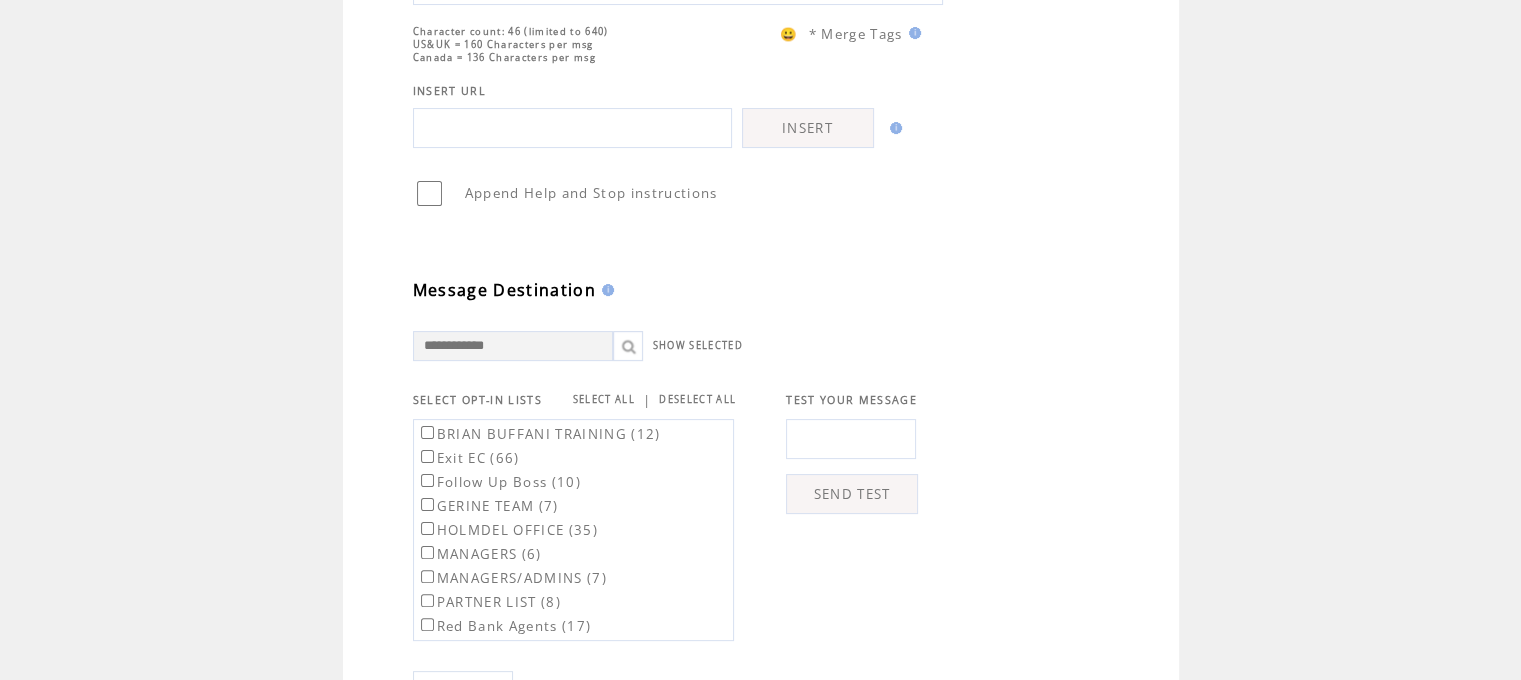 scroll, scrollTop: 400, scrollLeft: 0, axis: vertical 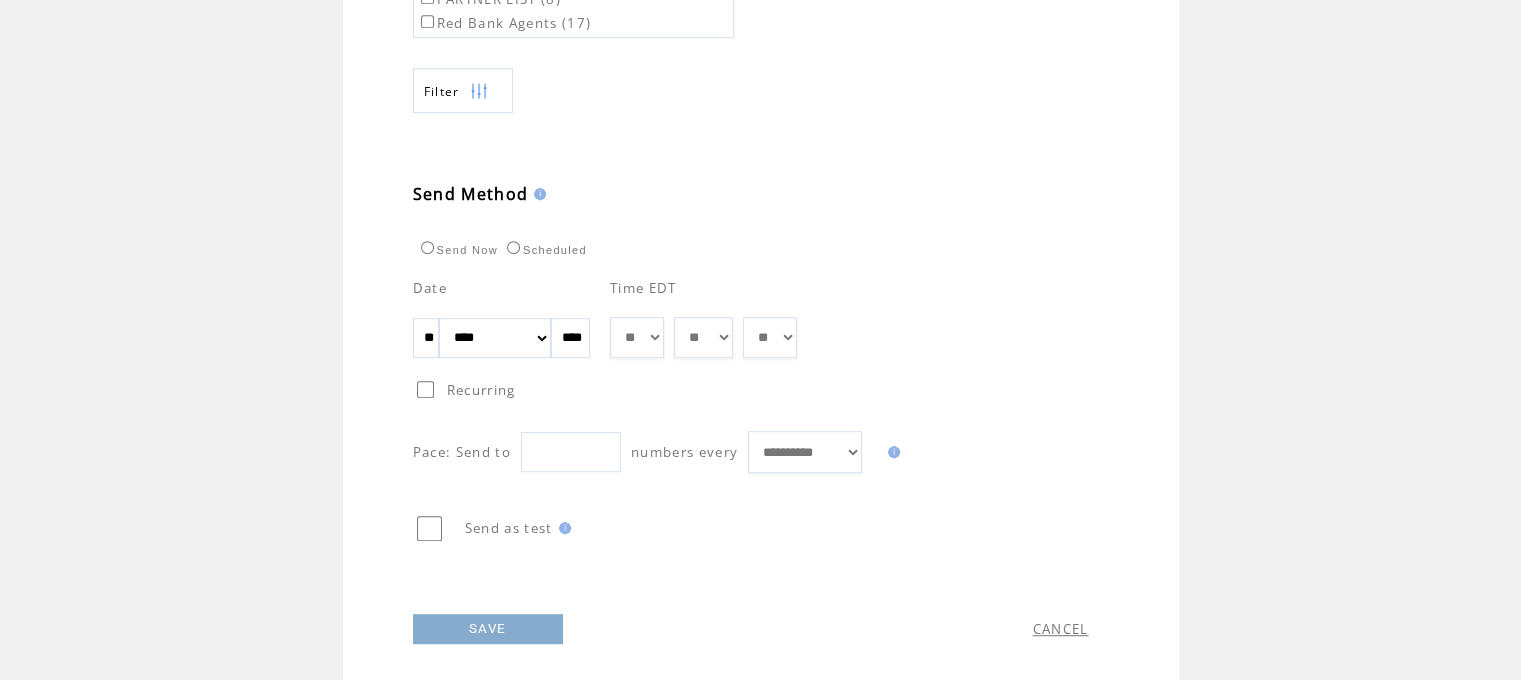click on "**" at bounding box center [426, 338] 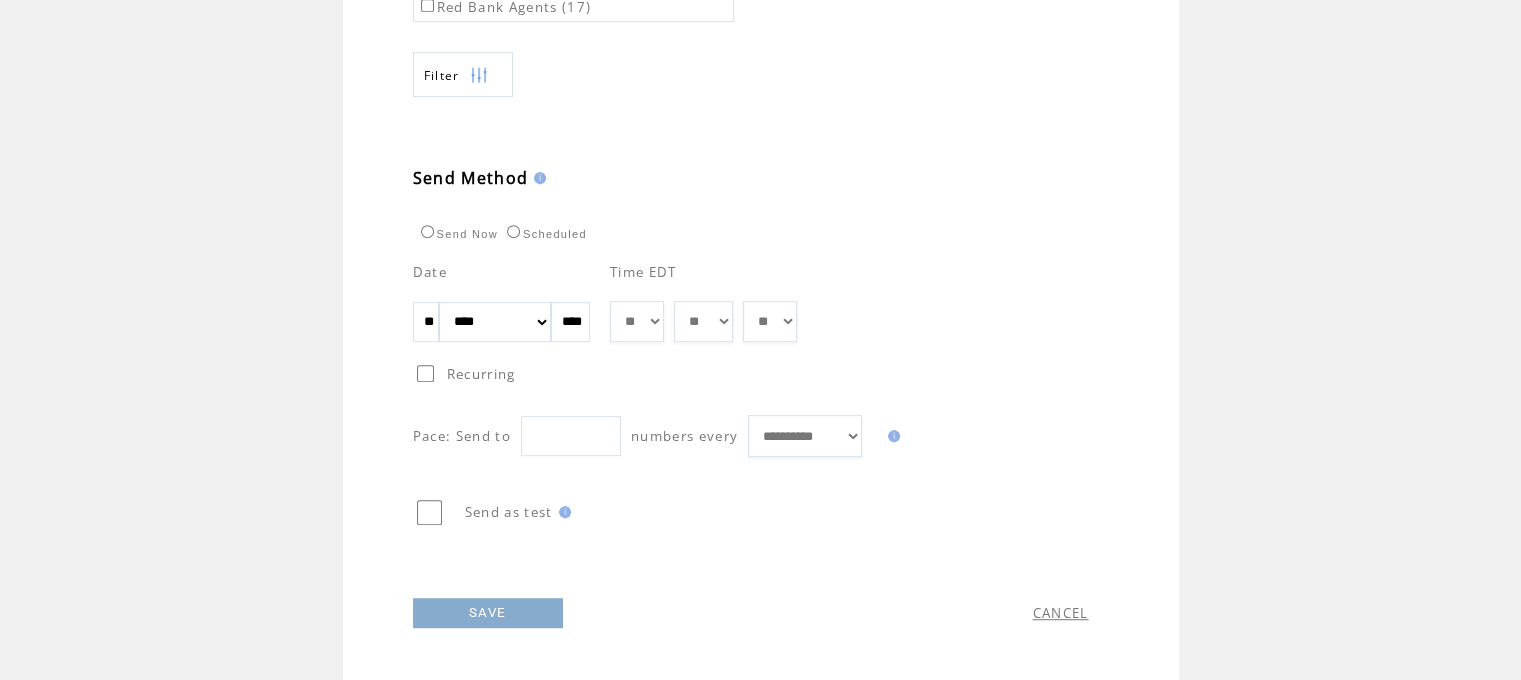 scroll, scrollTop: 1020, scrollLeft: 0, axis: vertical 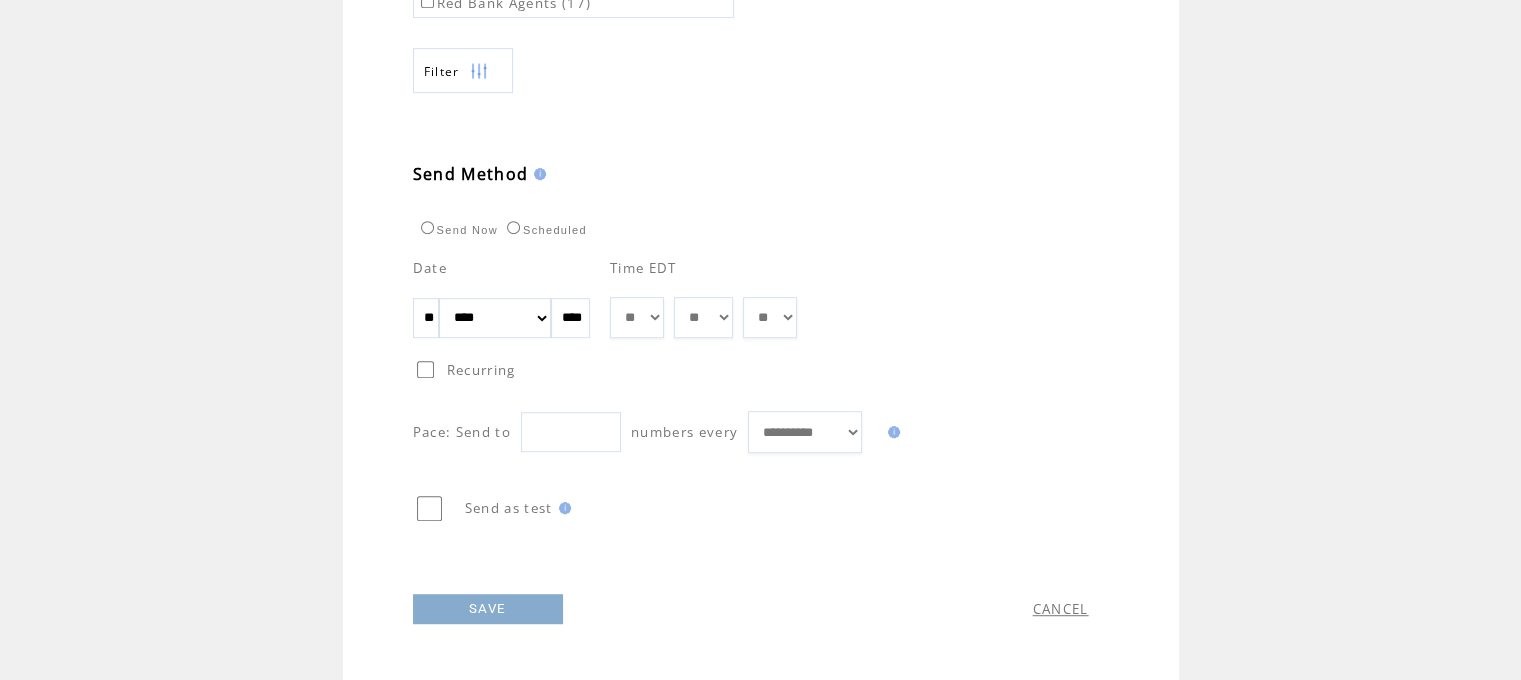 click on "SAVE" at bounding box center [488, 609] 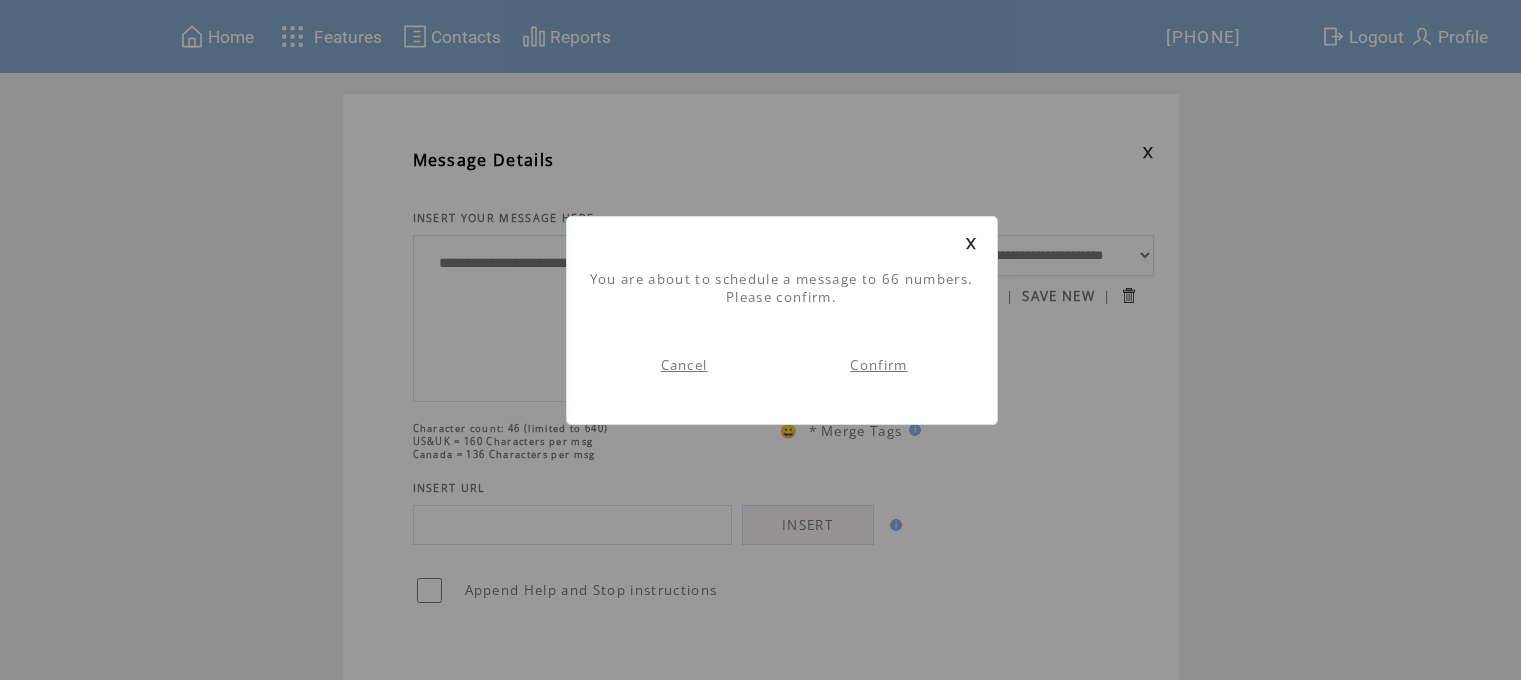 scroll, scrollTop: 0, scrollLeft: 0, axis: both 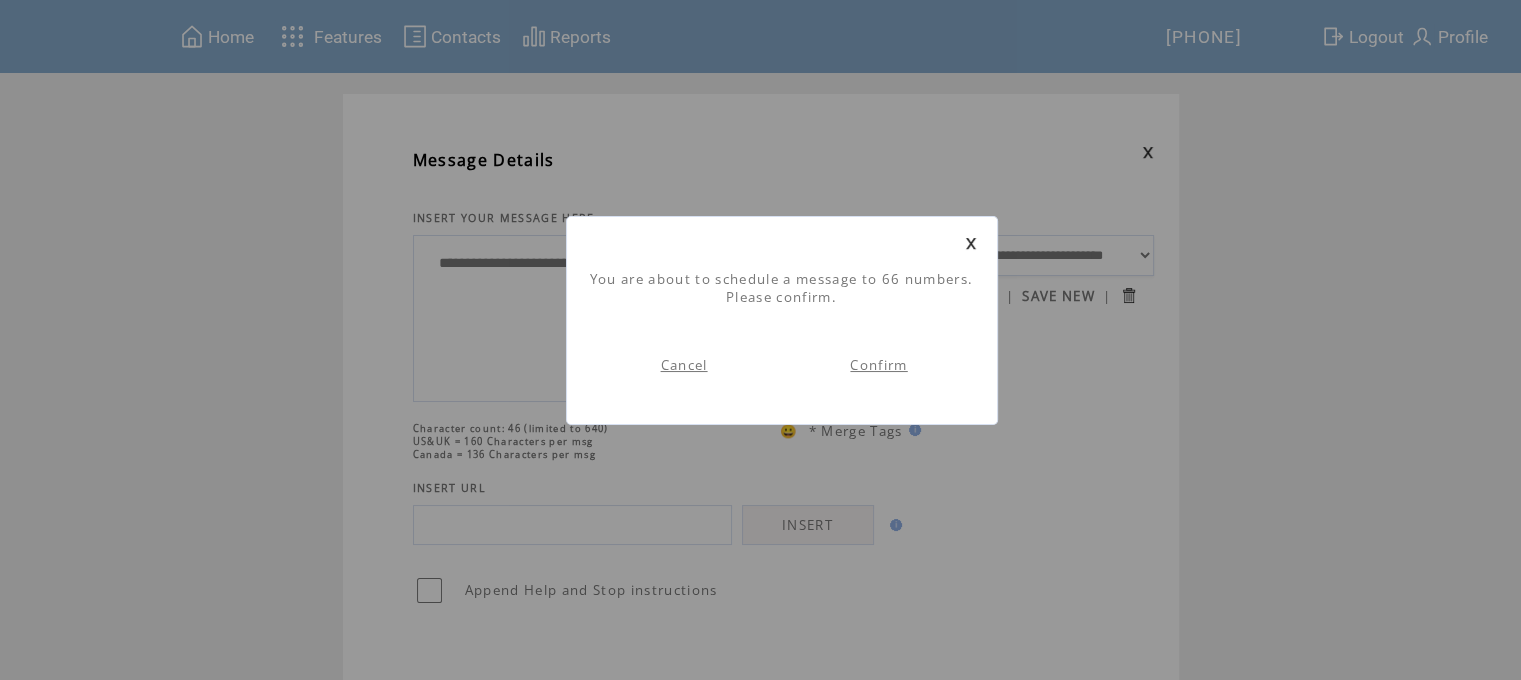 click on "Confirm" at bounding box center (878, 365) 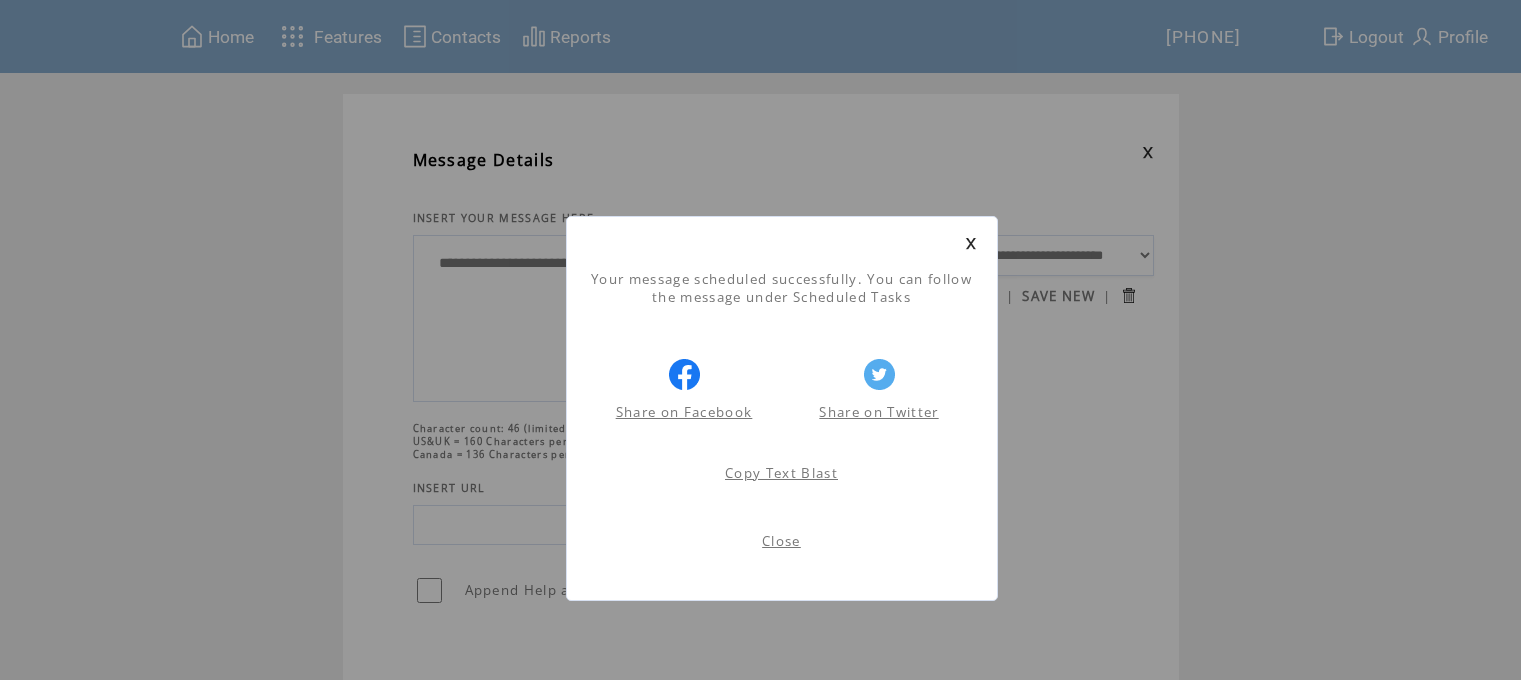 scroll, scrollTop: 0, scrollLeft: 0, axis: both 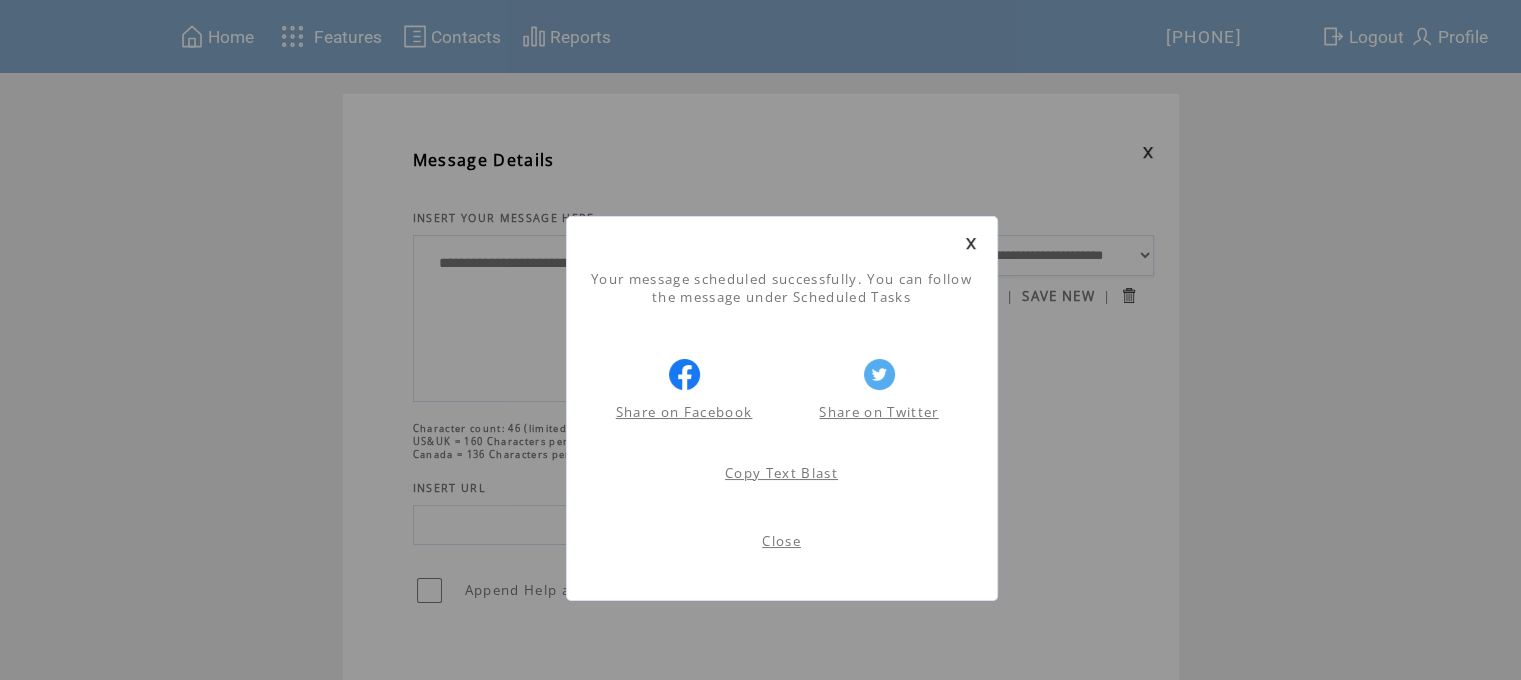 click on "Close" at bounding box center (781, 541) 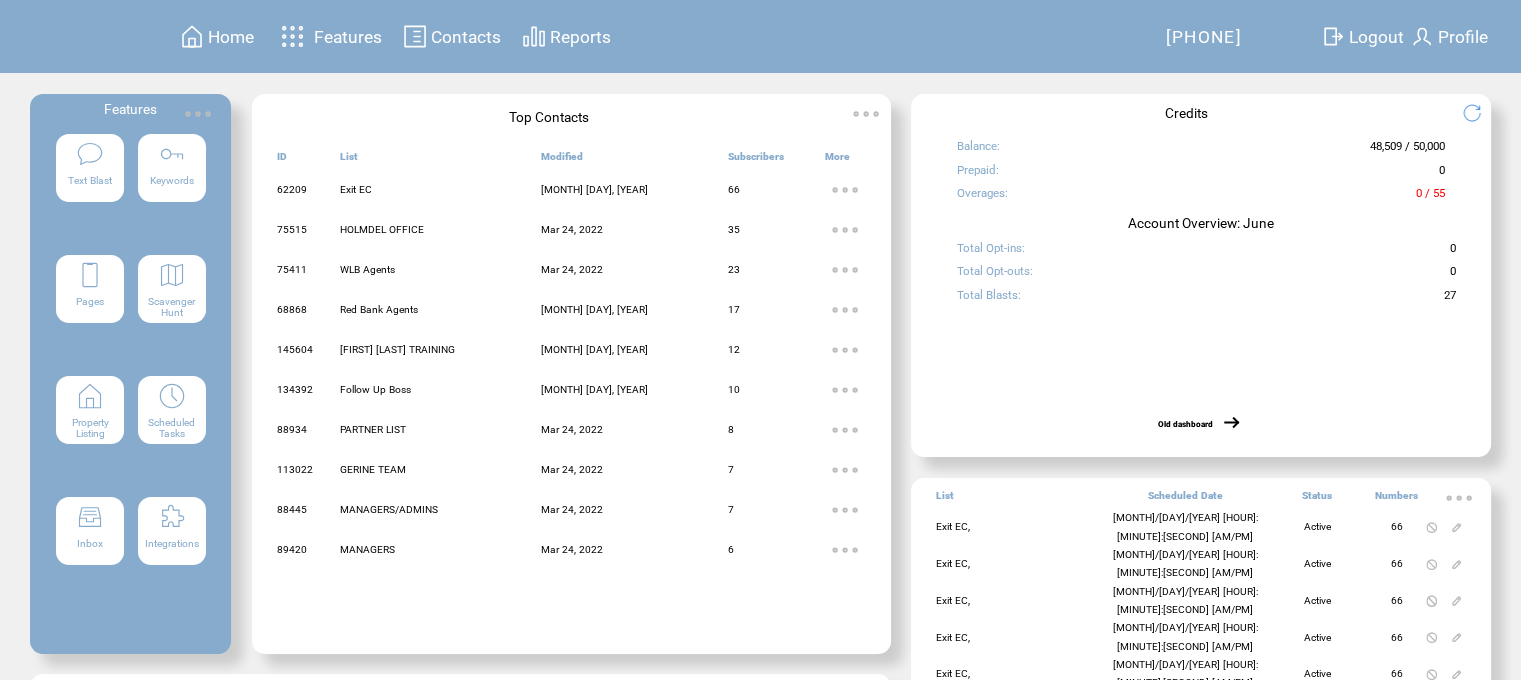 scroll, scrollTop: 0, scrollLeft: 0, axis: both 